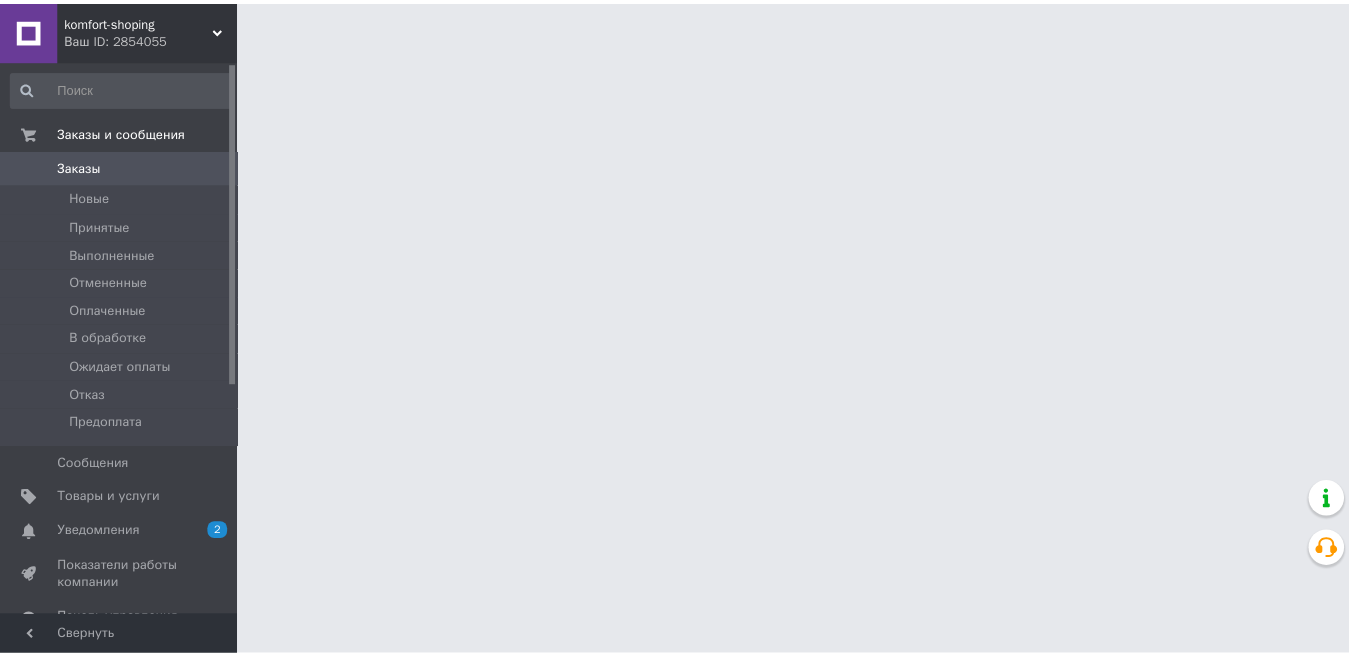 scroll, scrollTop: 0, scrollLeft: 0, axis: both 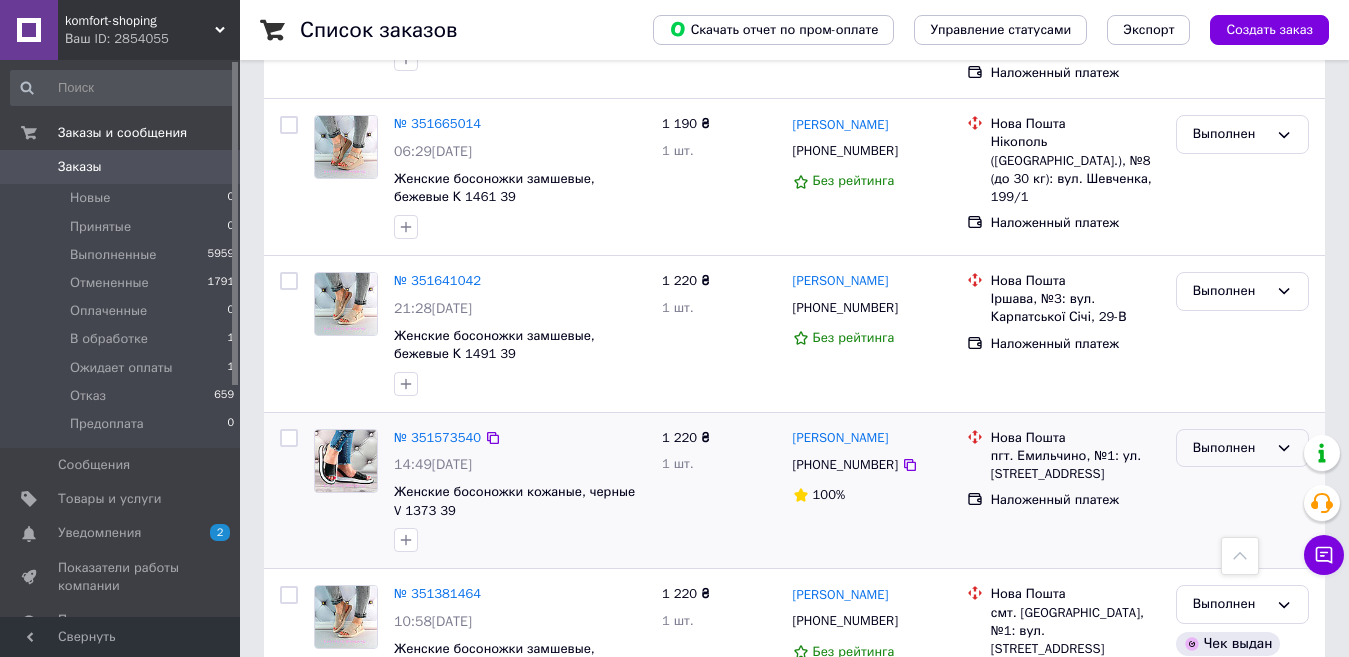 click on "Выполнен" at bounding box center [1230, 448] 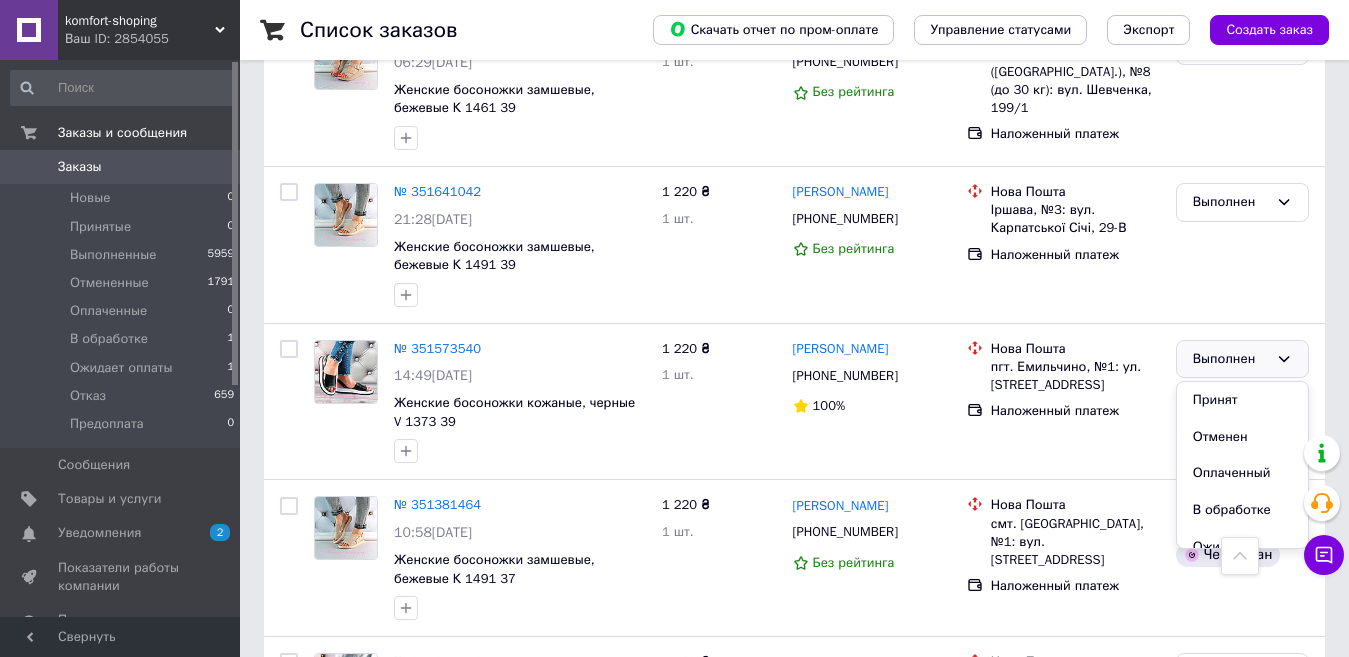 scroll, scrollTop: 1241, scrollLeft: 0, axis: vertical 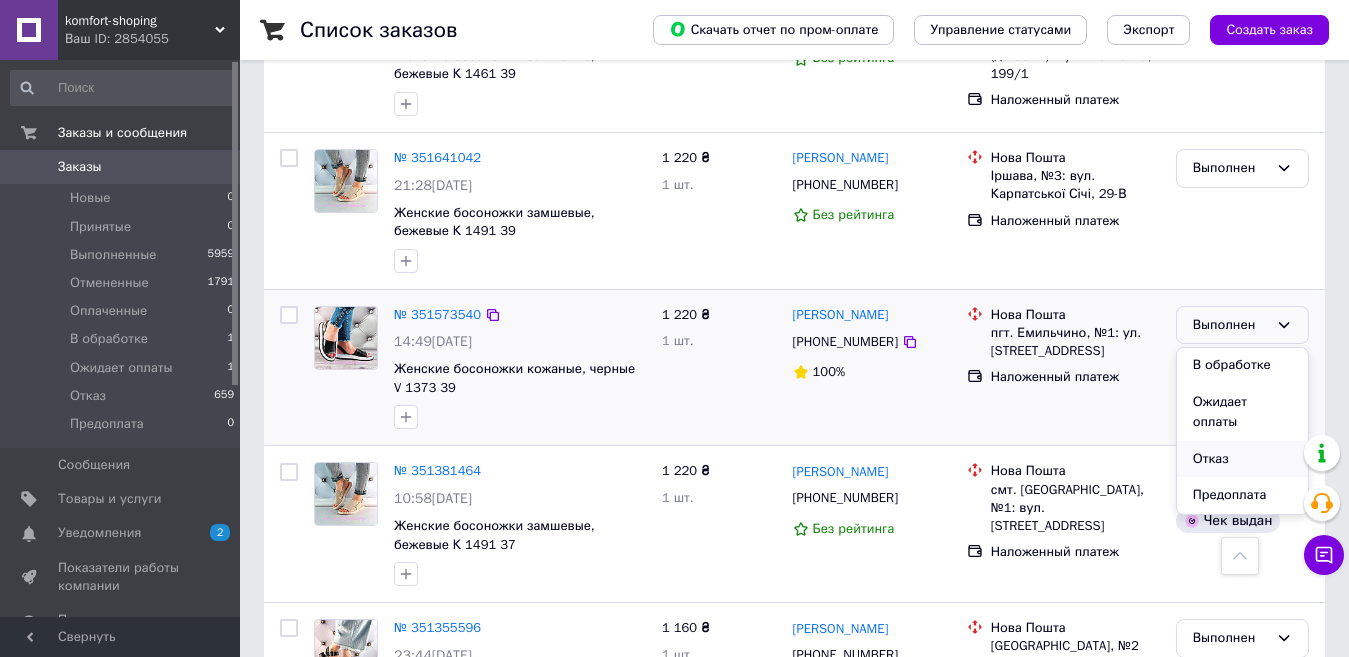 click on "Отказ" at bounding box center (1242, 459) 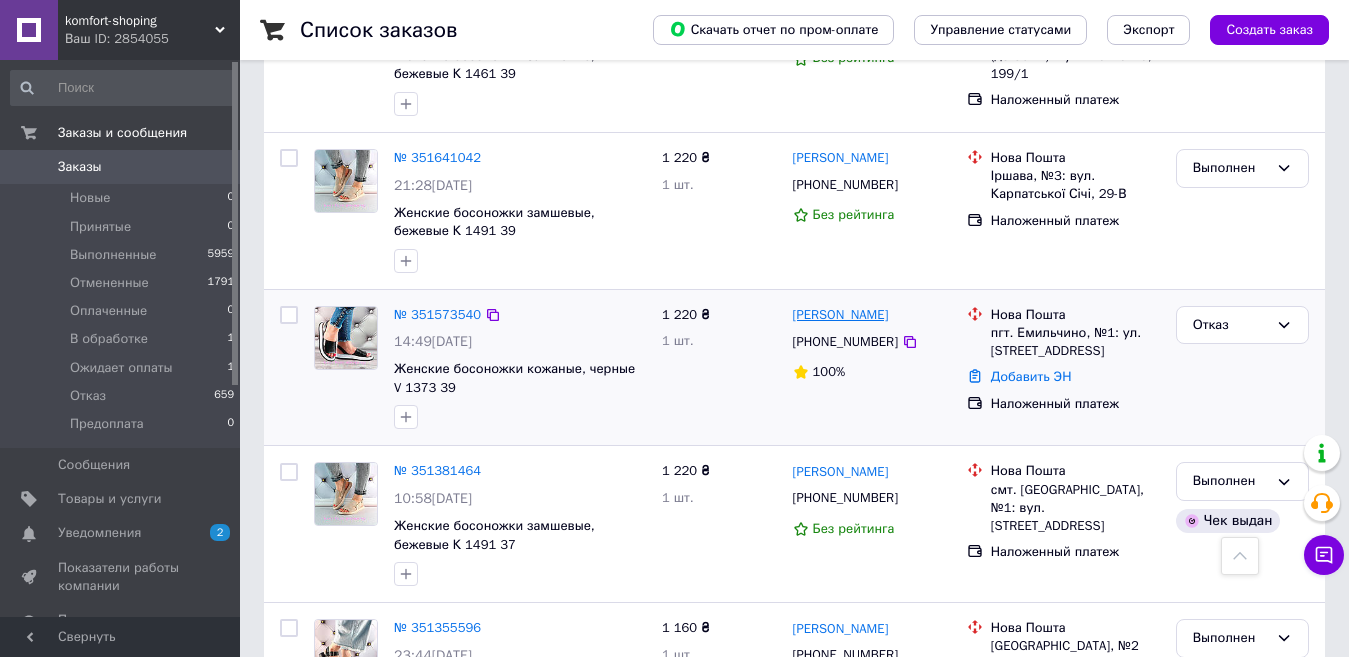 click on "[PERSON_NAME]" at bounding box center (841, 315) 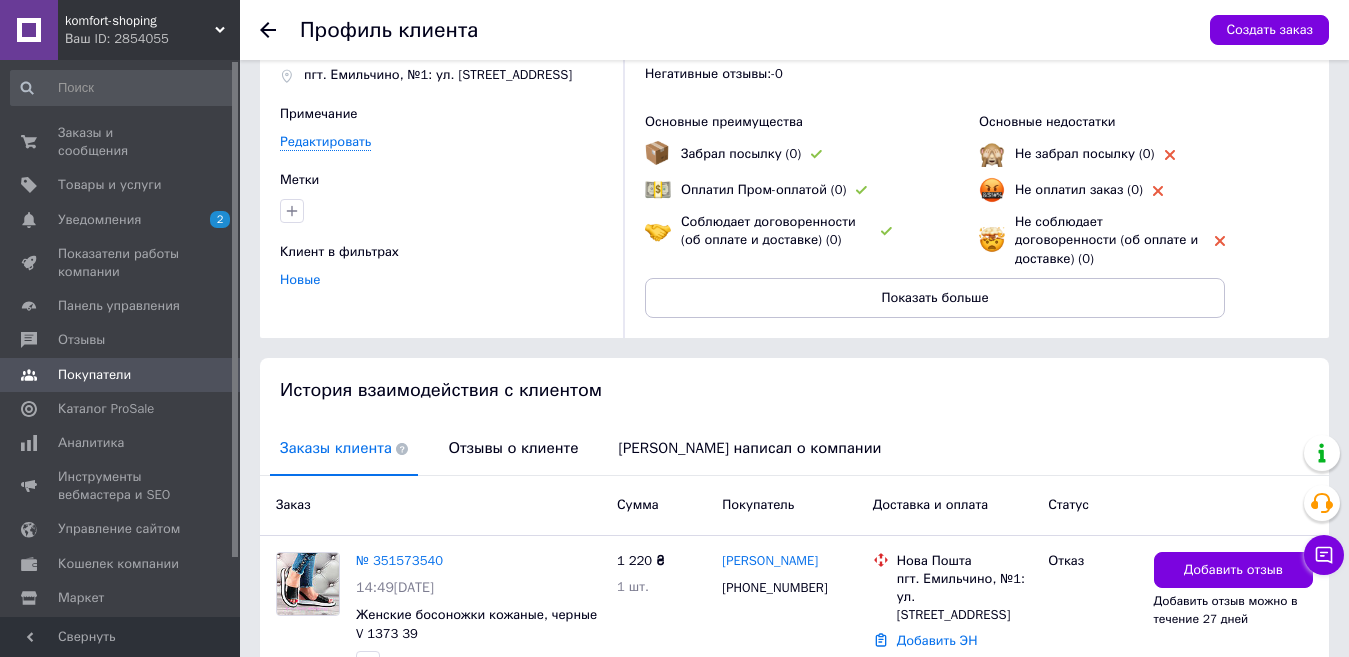 scroll, scrollTop: 195, scrollLeft: 0, axis: vertical 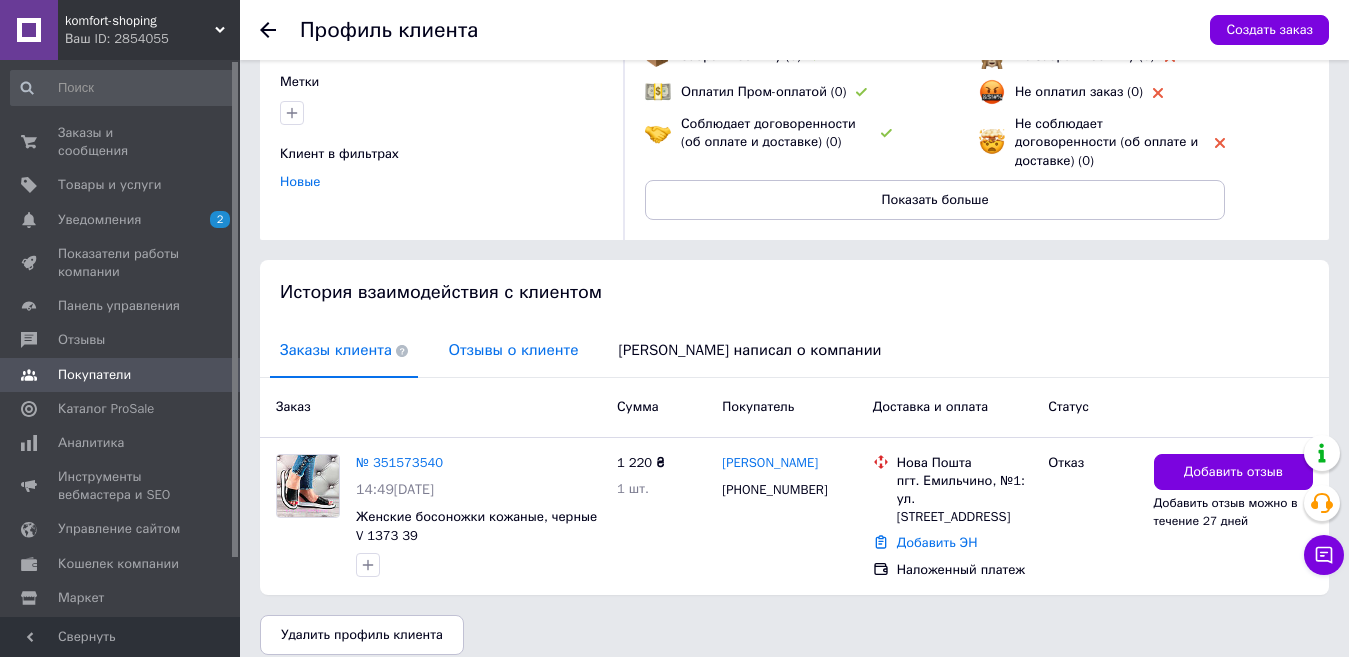 click on "Отзывы о клиенте" at bounding box center (513, 350) 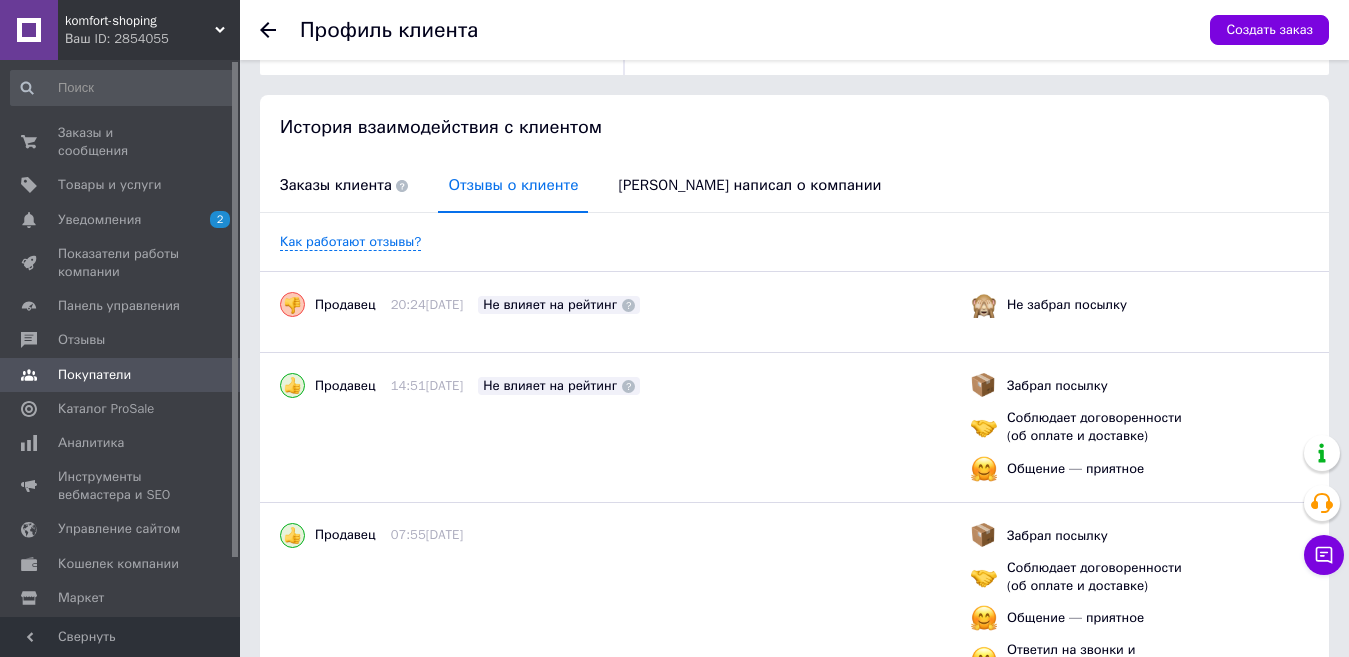 scroll, scrollTop: 0, scrollLeft: 0, axis: both 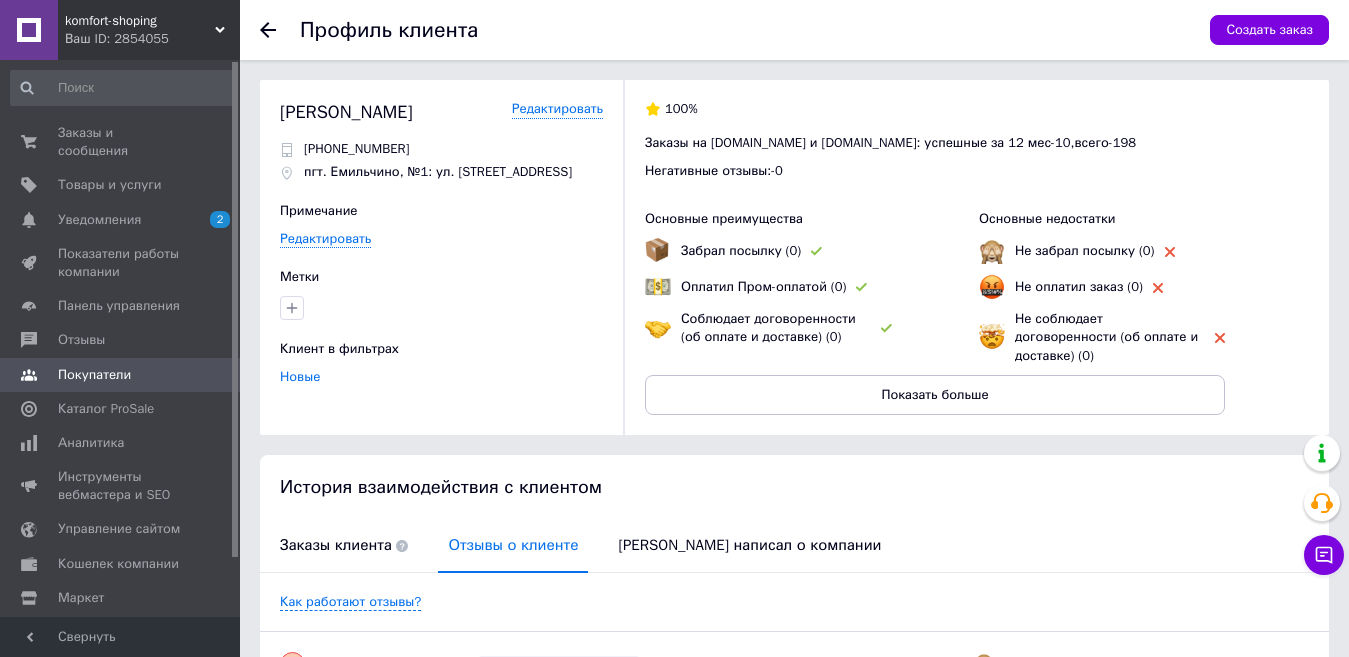 click 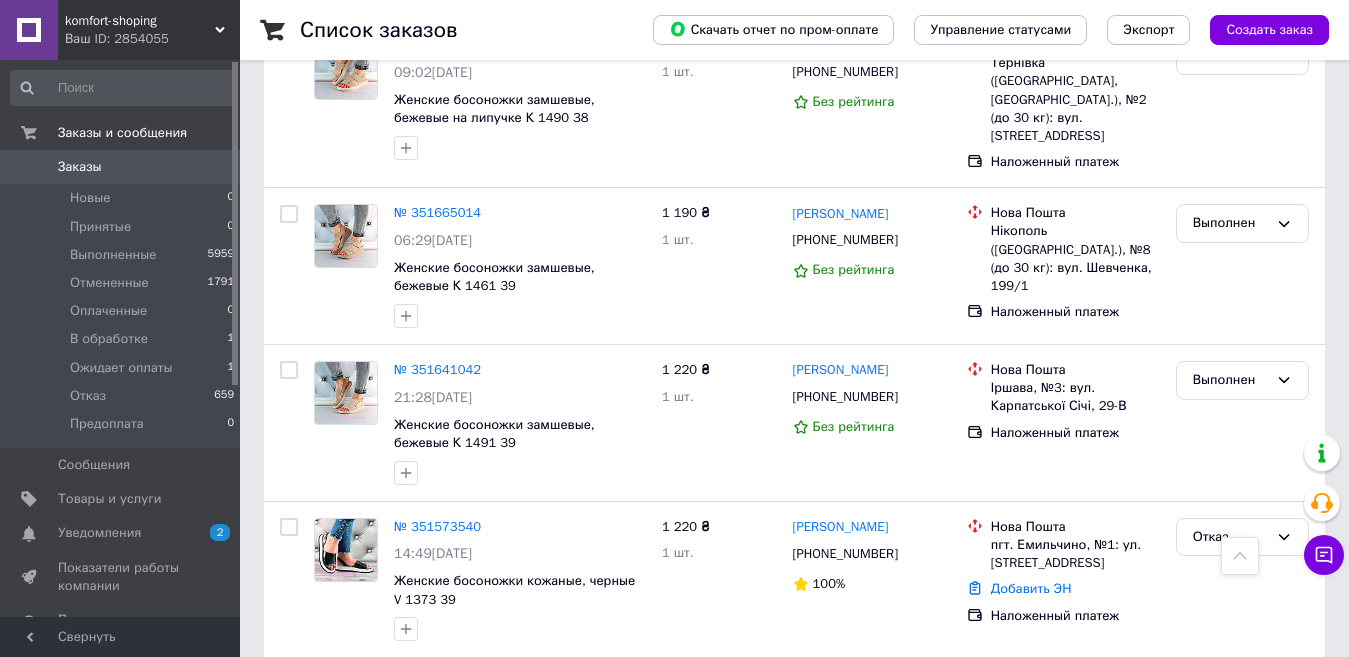 scroll, scrollTop: 1063, scrollLeft: 0, axis: vertical 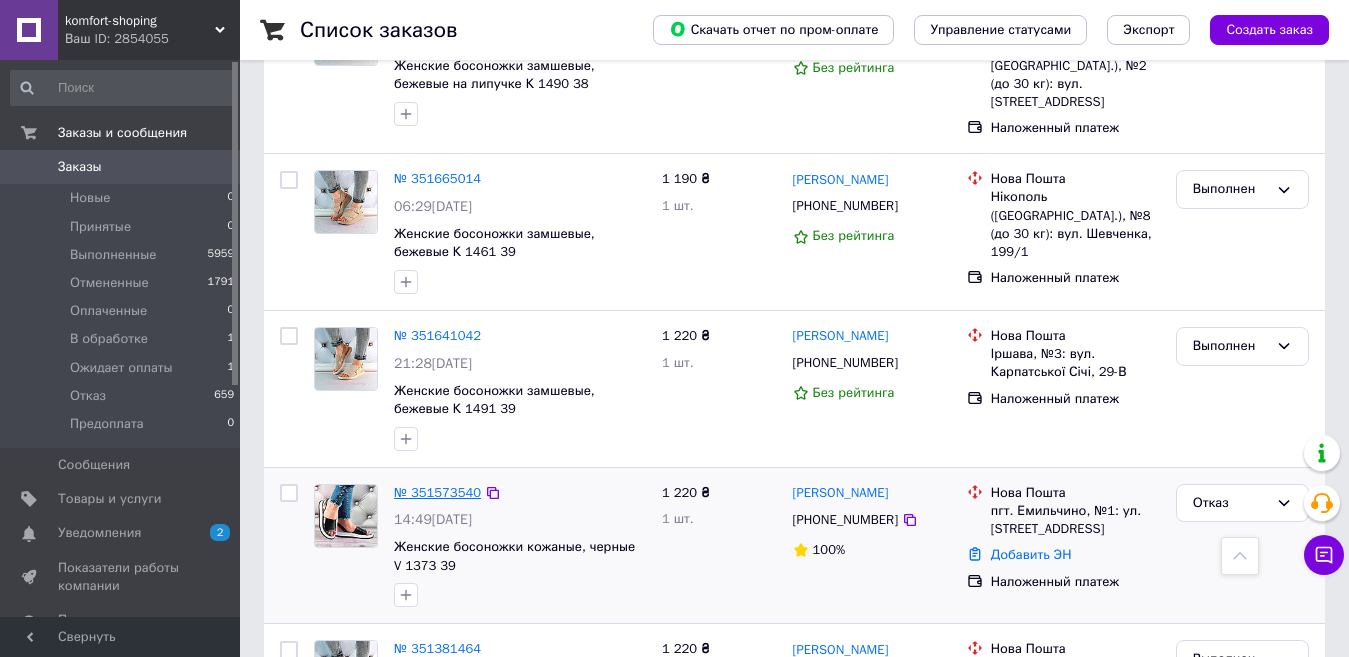 click on "№ 351573540" at bounding box center (437, 492) 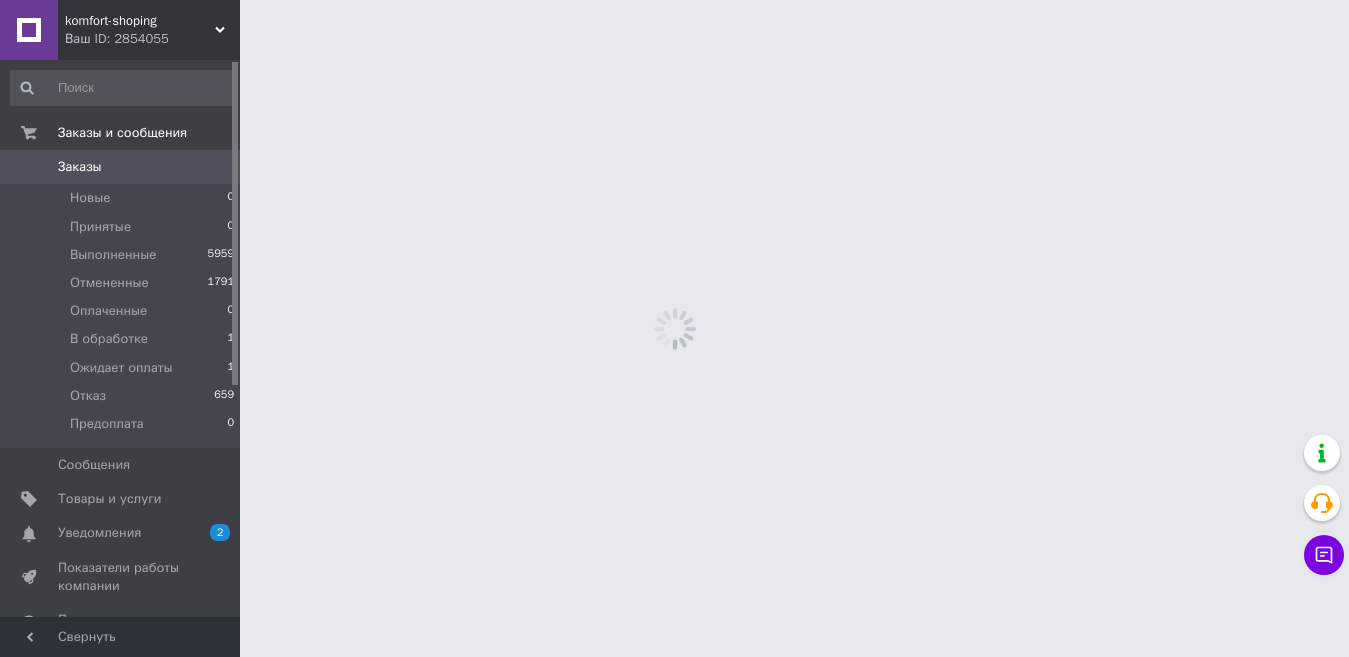 scroll, scrollTop: 0, scrollLeft: 0, axis: both 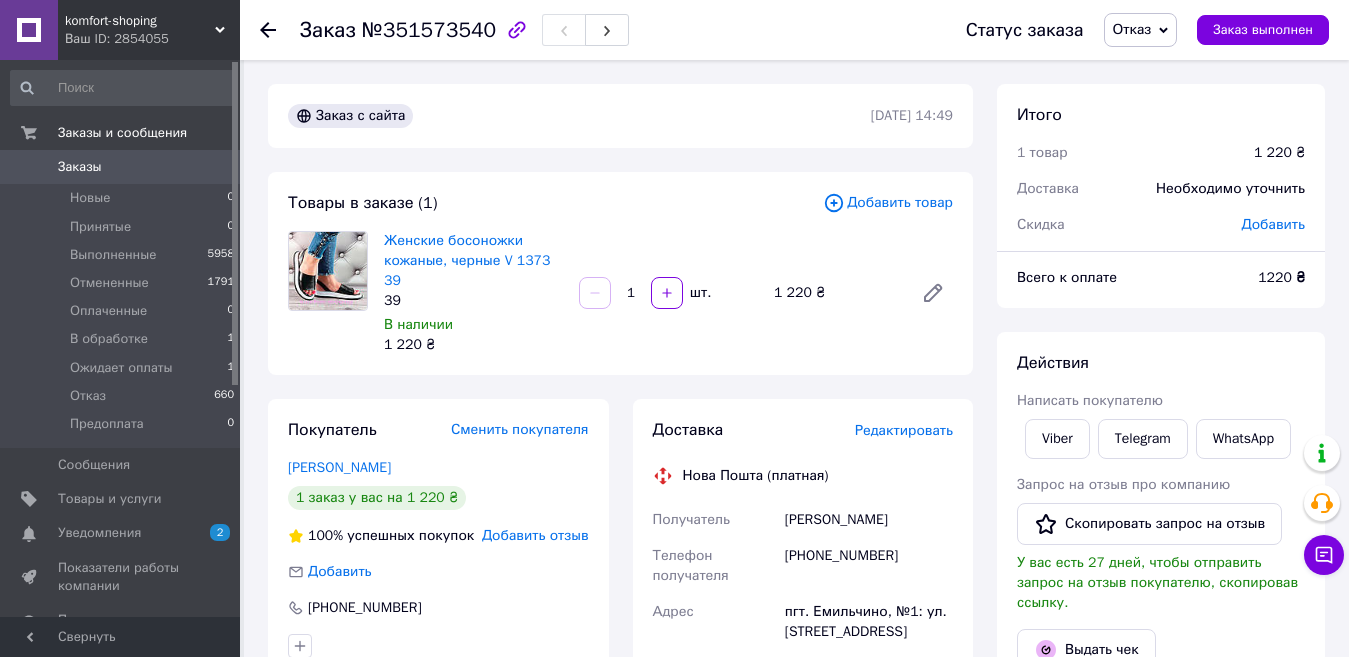 click on "Написать покупателю" at bounding box center [1090, 400] 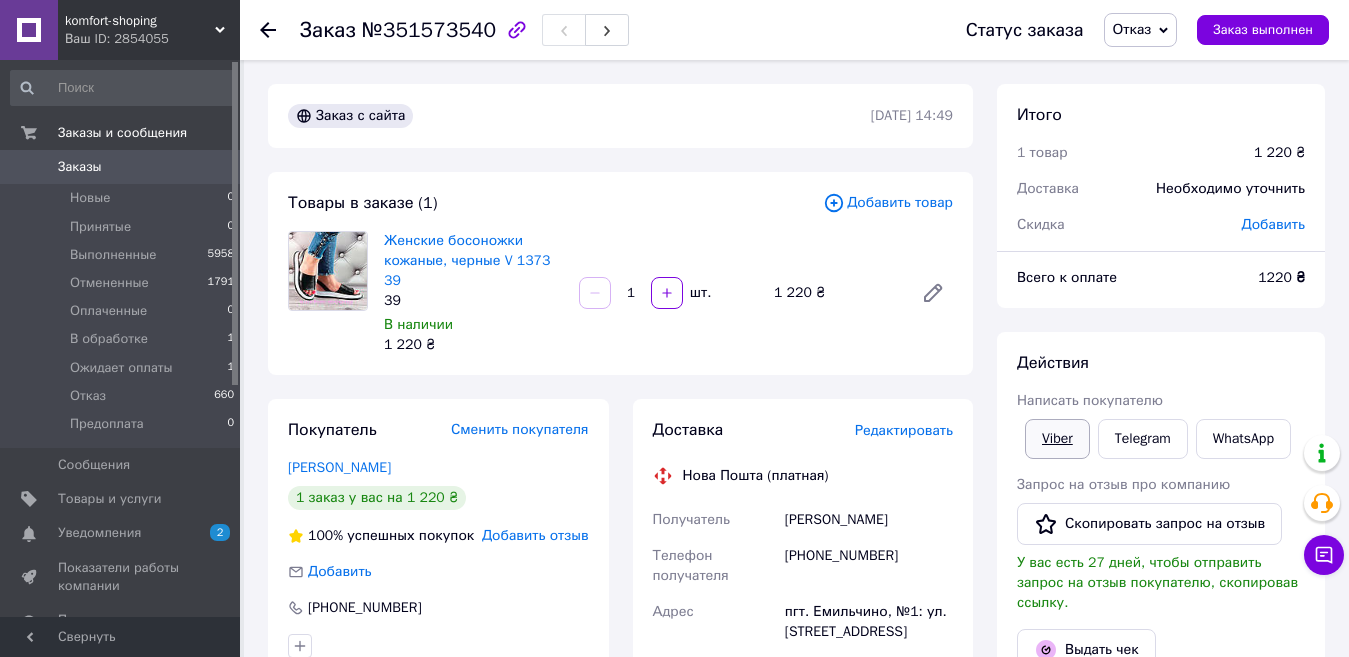 click on "Viber" at bounding box center [1057, 439] 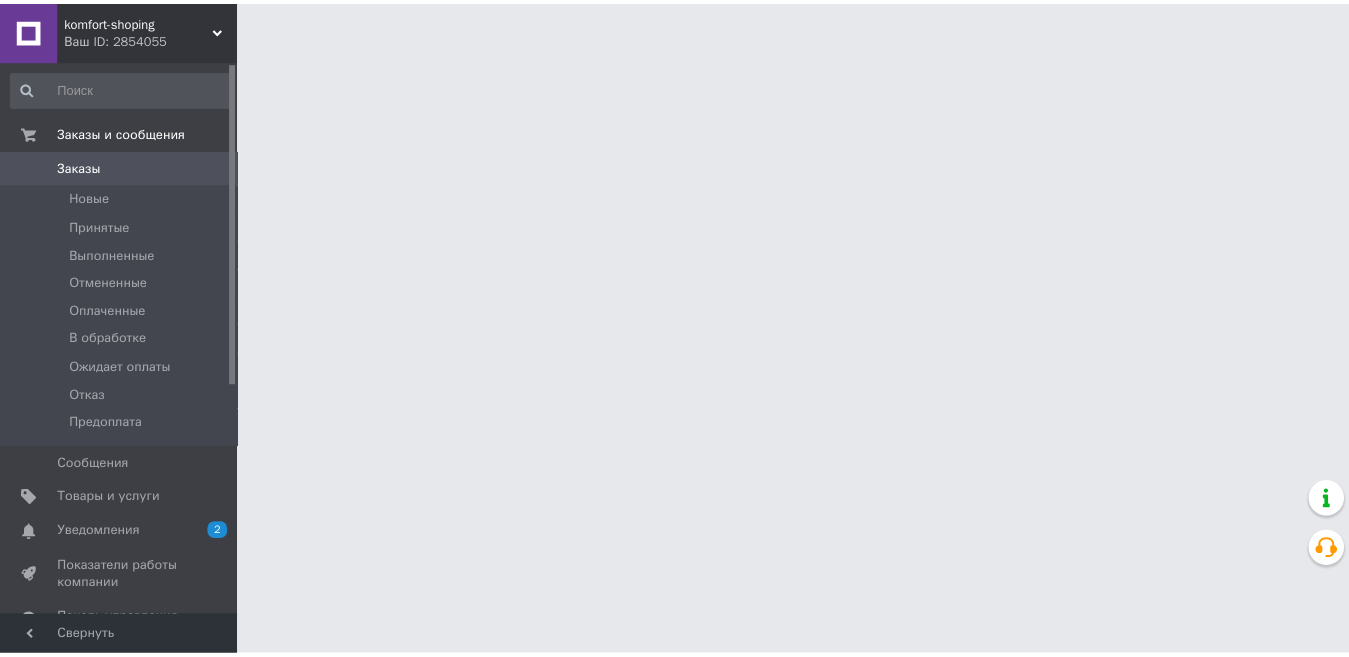 scroll, scrollTop: 0, scrollLeft: 0, axis: both 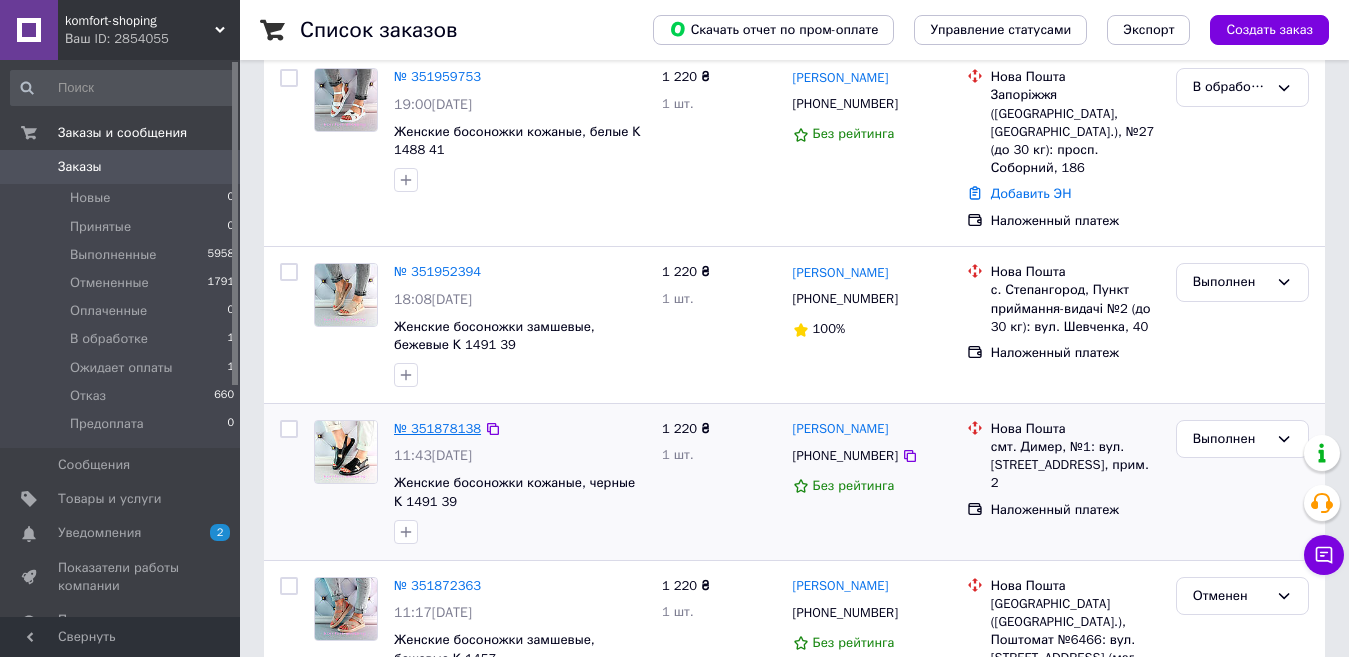 click on "№ 351878138" at bounding box center (437, 428) 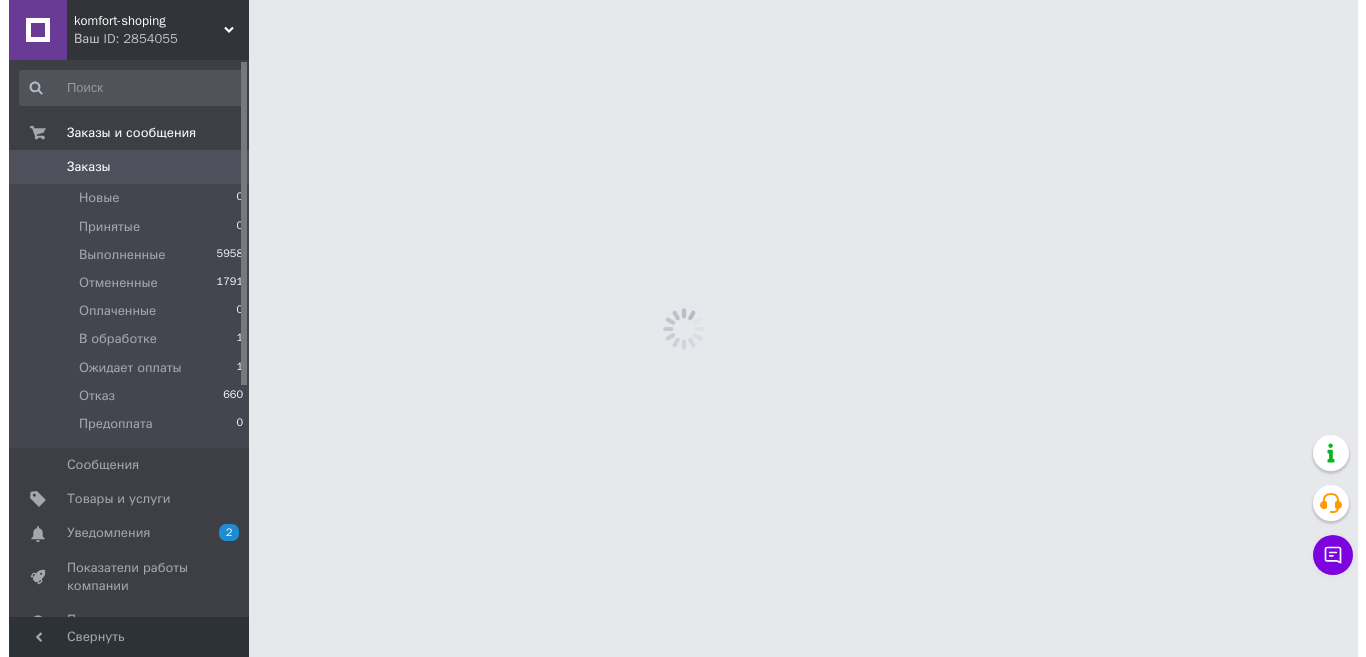scroll, scrollTop: 0, scrollLeft: 0, axis: both 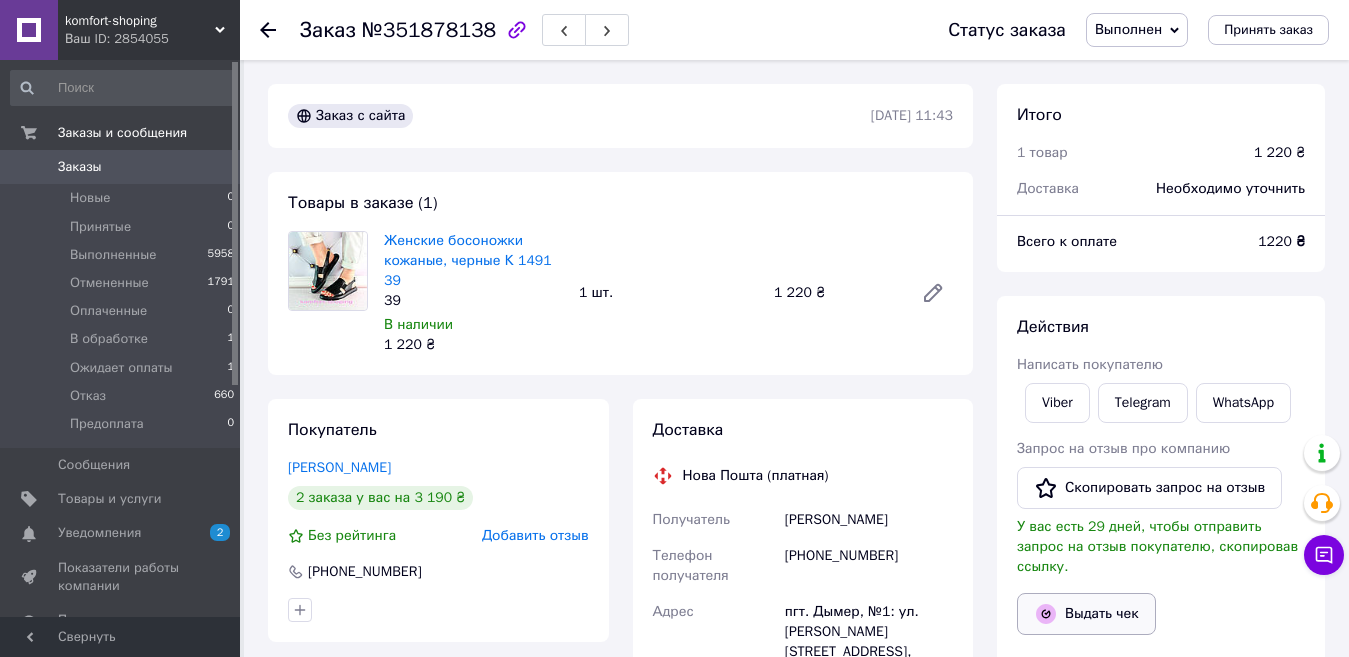 click on "Выдать чек" at bounding box center [1086, 614] 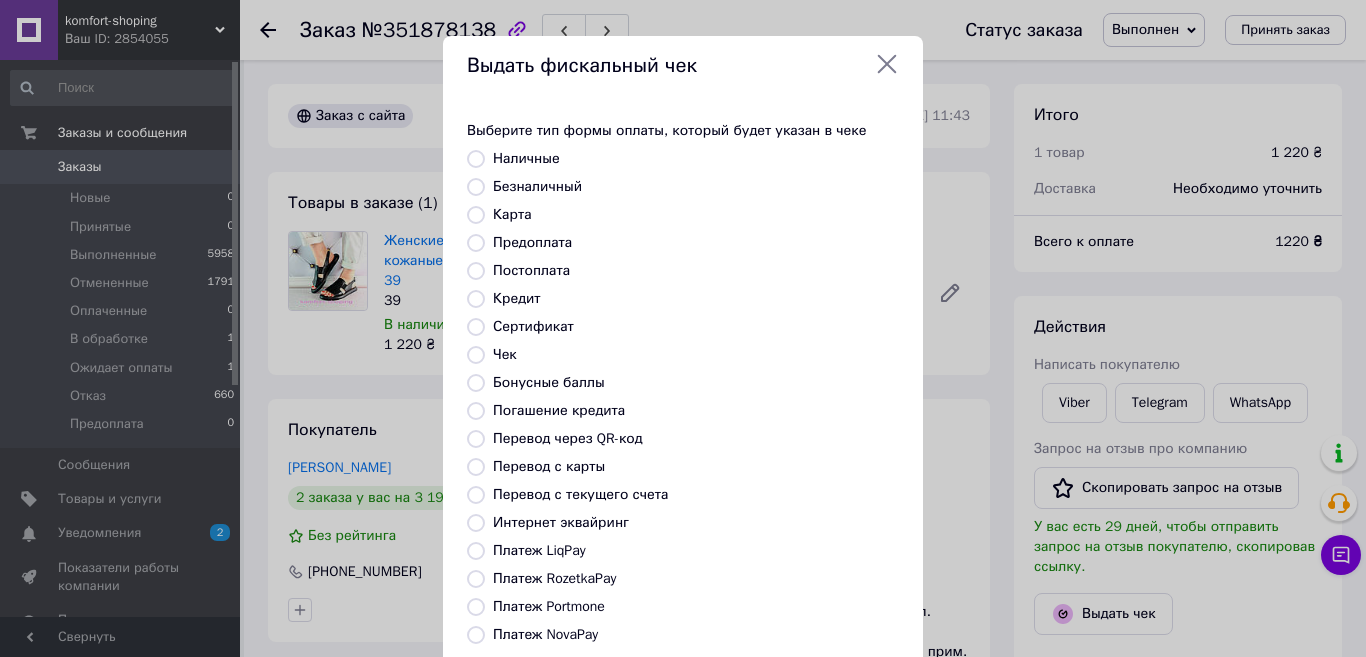 click on "Постоплата" at bounding box center (476, 271) 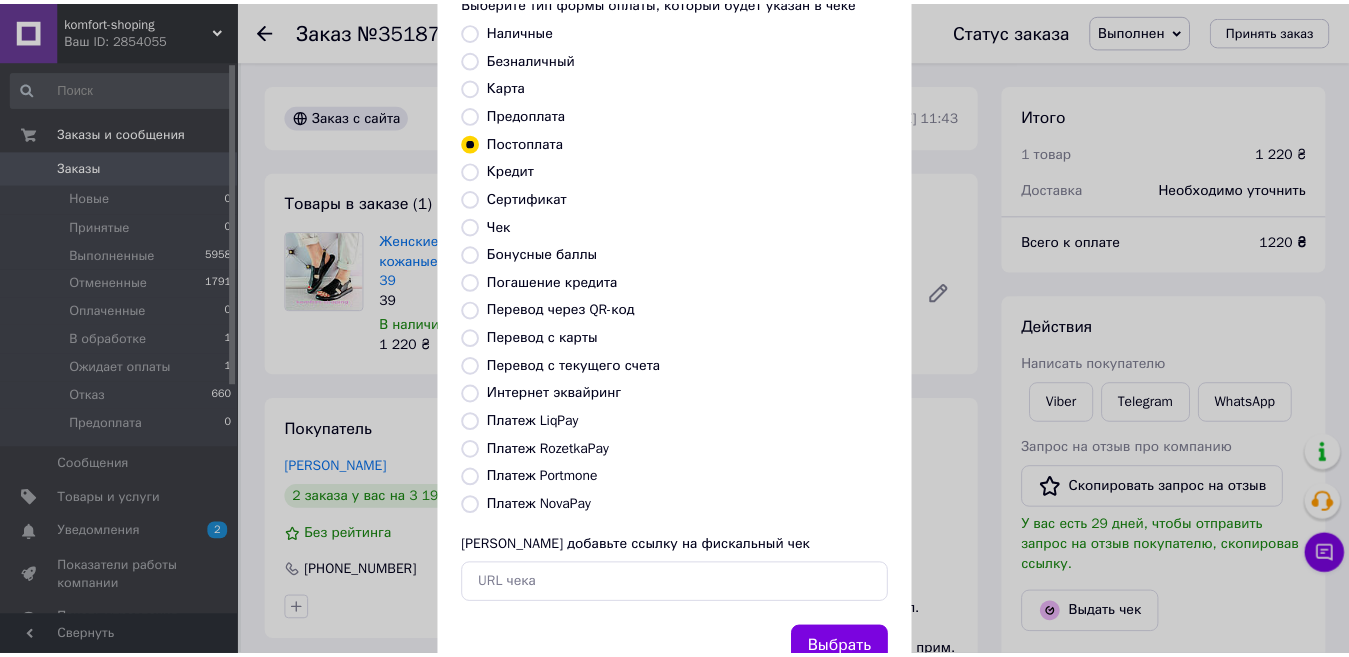 scroll, scrollTop: 202, scrollLeft: 0, axis: vertical 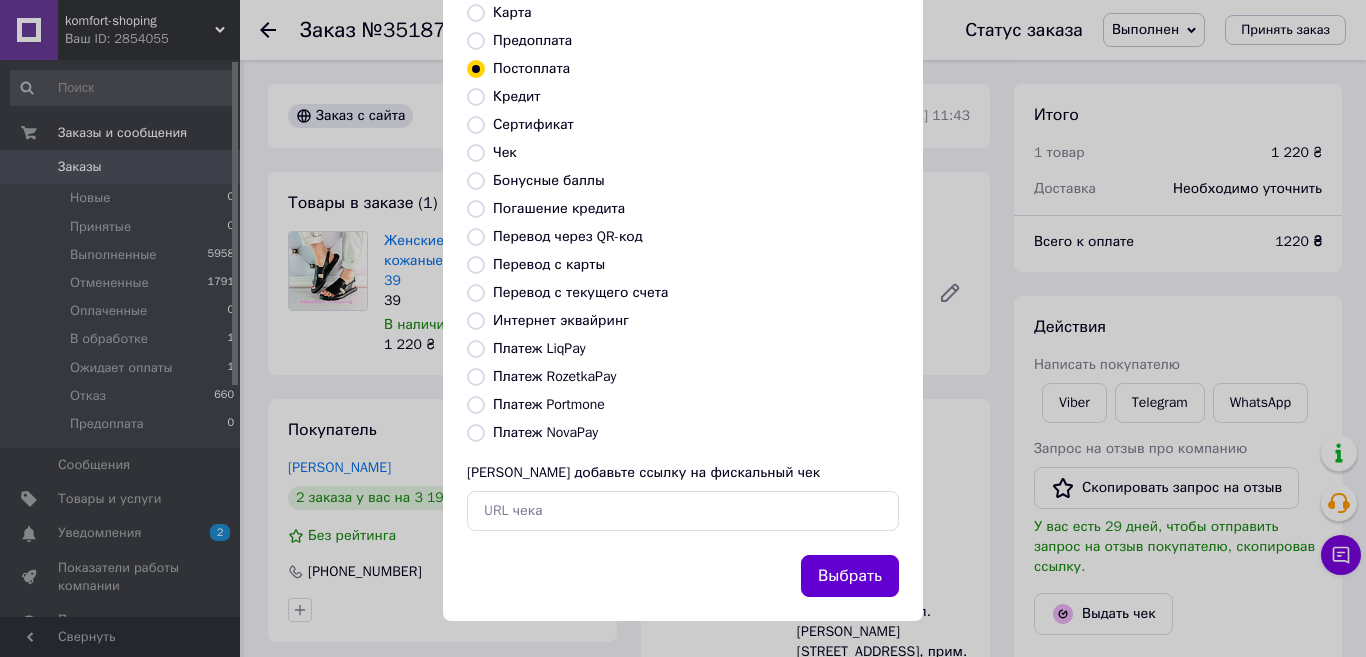 click on "Выбрать" at bounding box center [850, 576] 